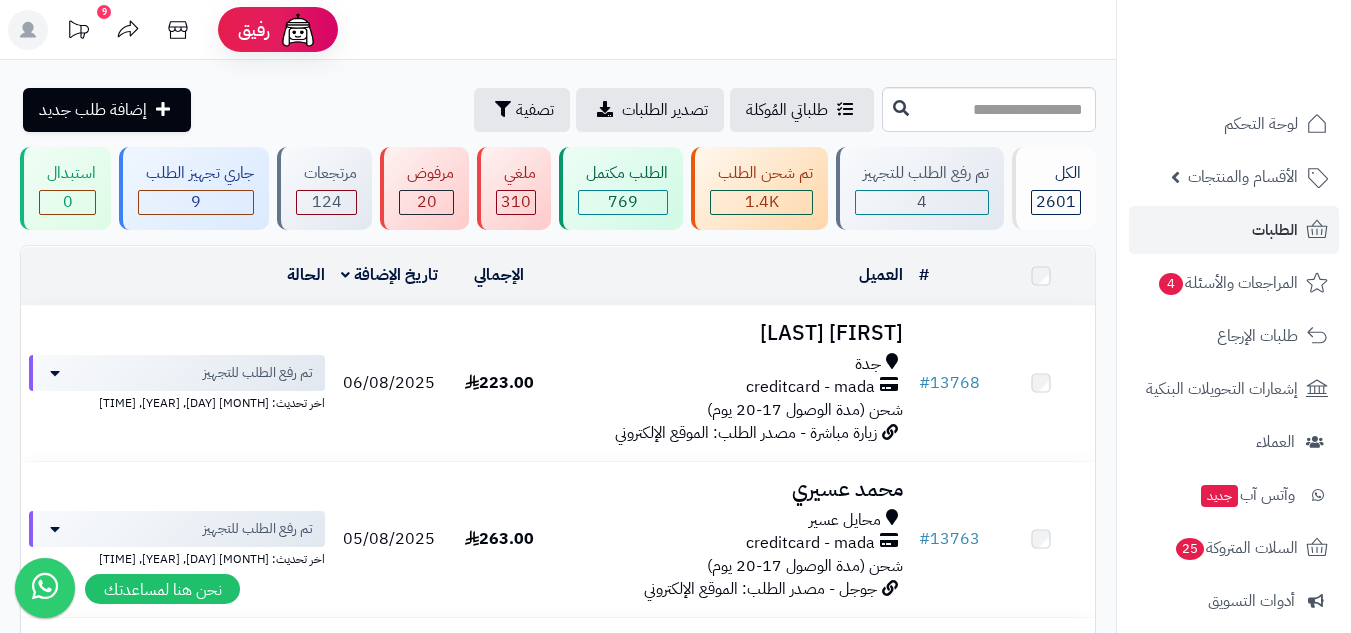 scroll, scrollTop: 0, scrollLeft: 0, axis: both 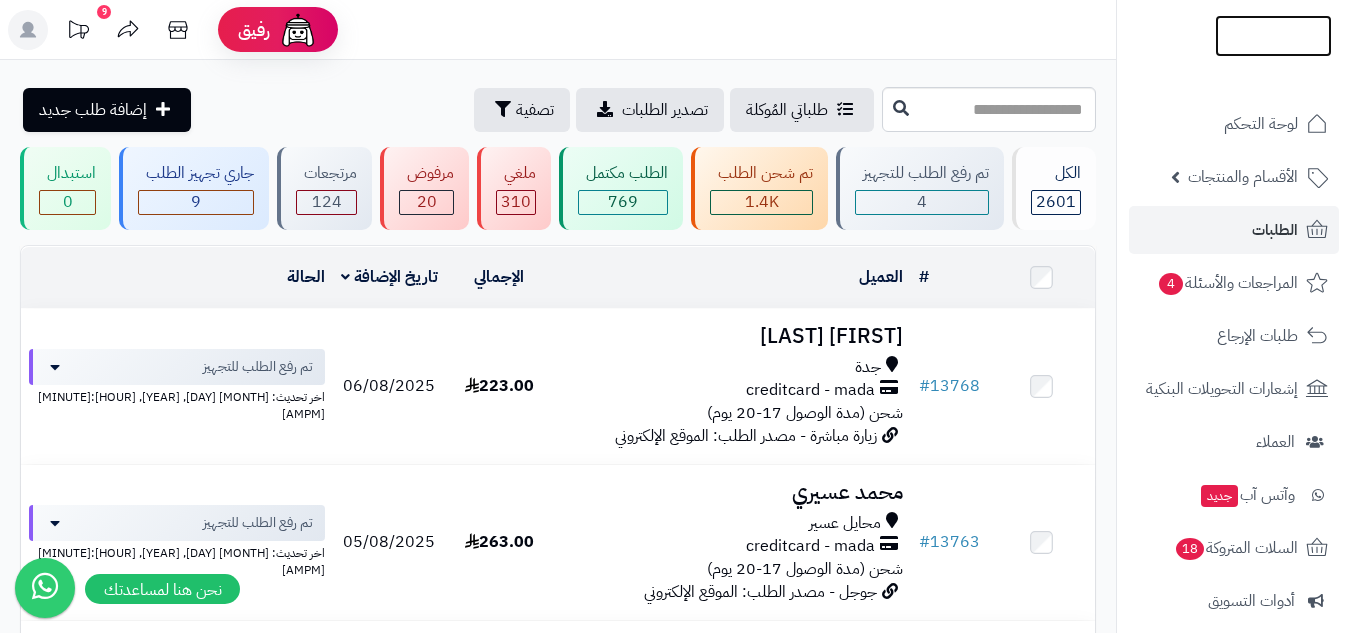 click at bounding box center [1273, 36] 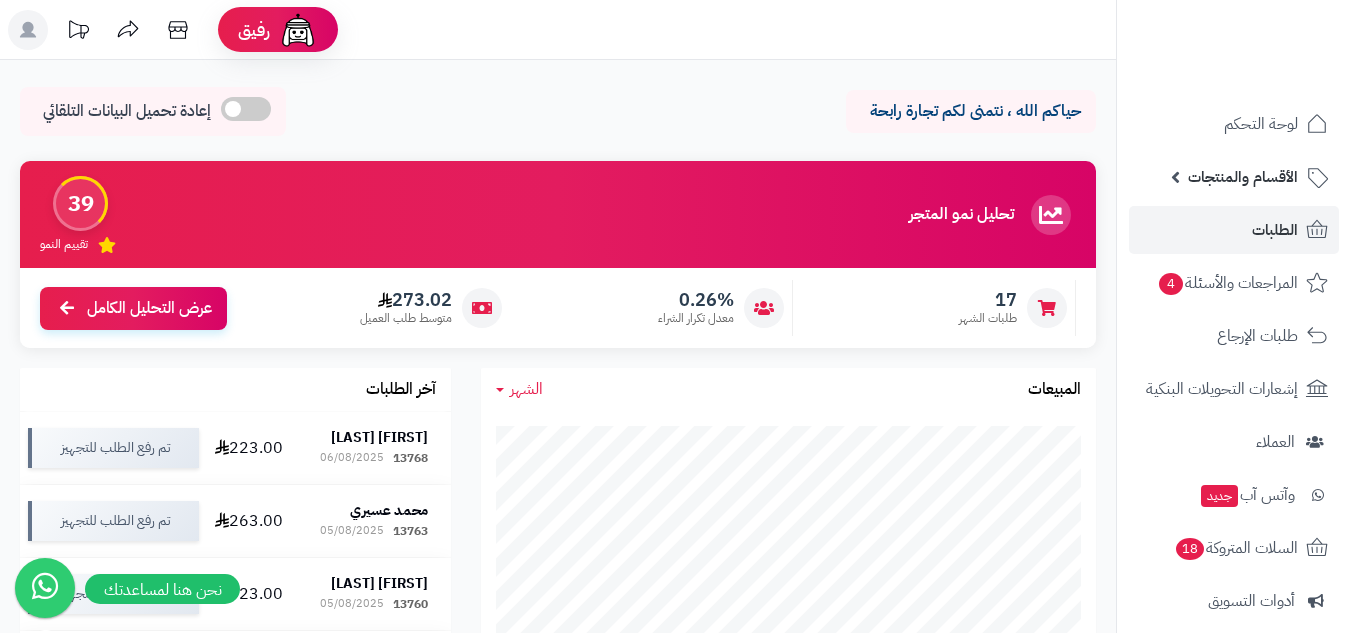 scroll, scrollTop: 0, scrollLeft: 0, axis: both 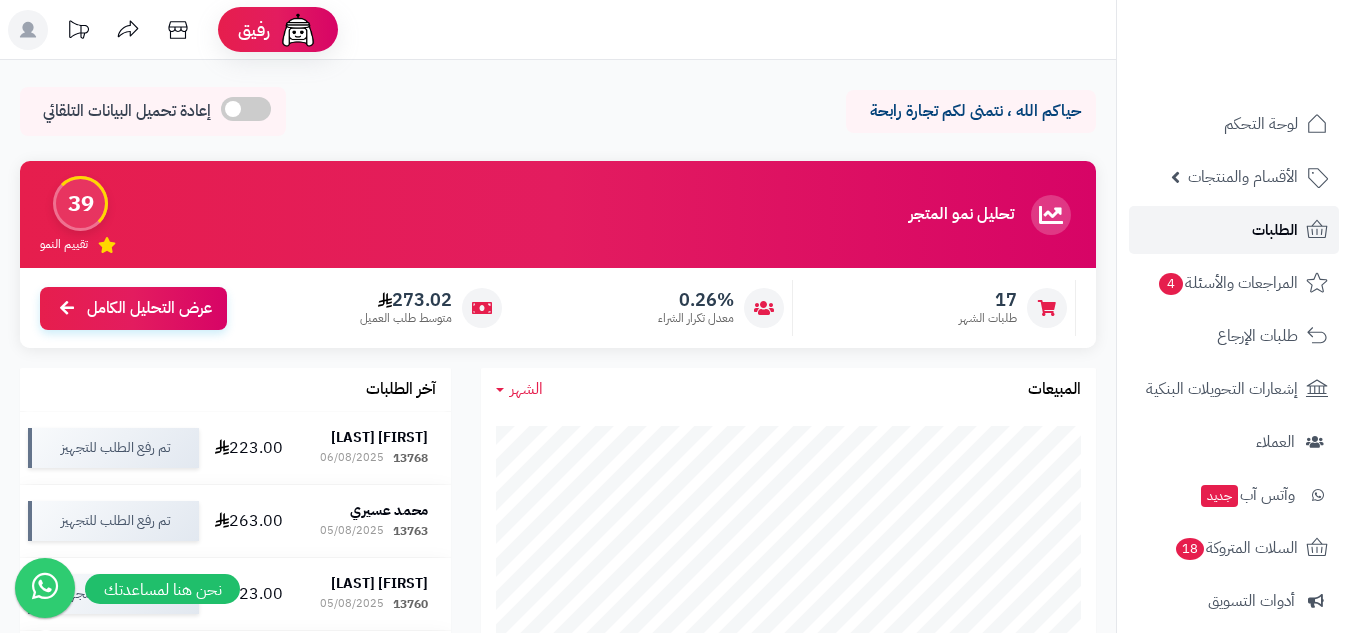 click on "الطلبات" at bounding box center [1275, 230] 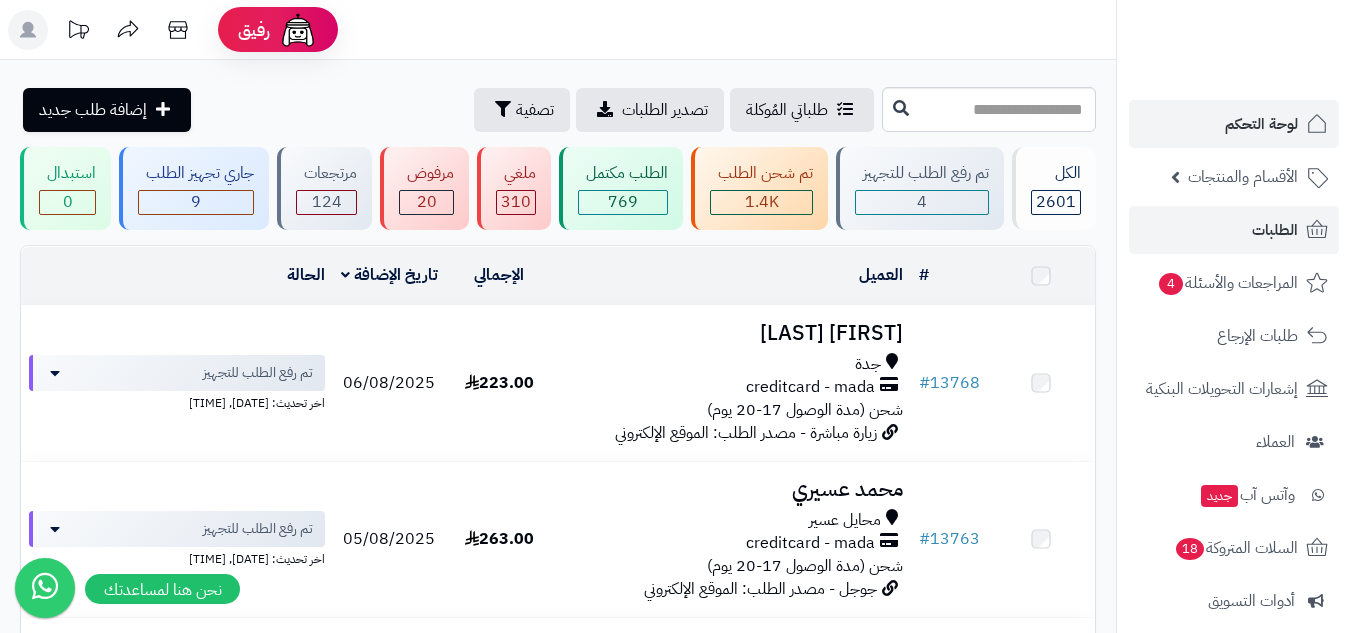 scroll, scrollTop: 0, scrollLeft: 0, axis: both 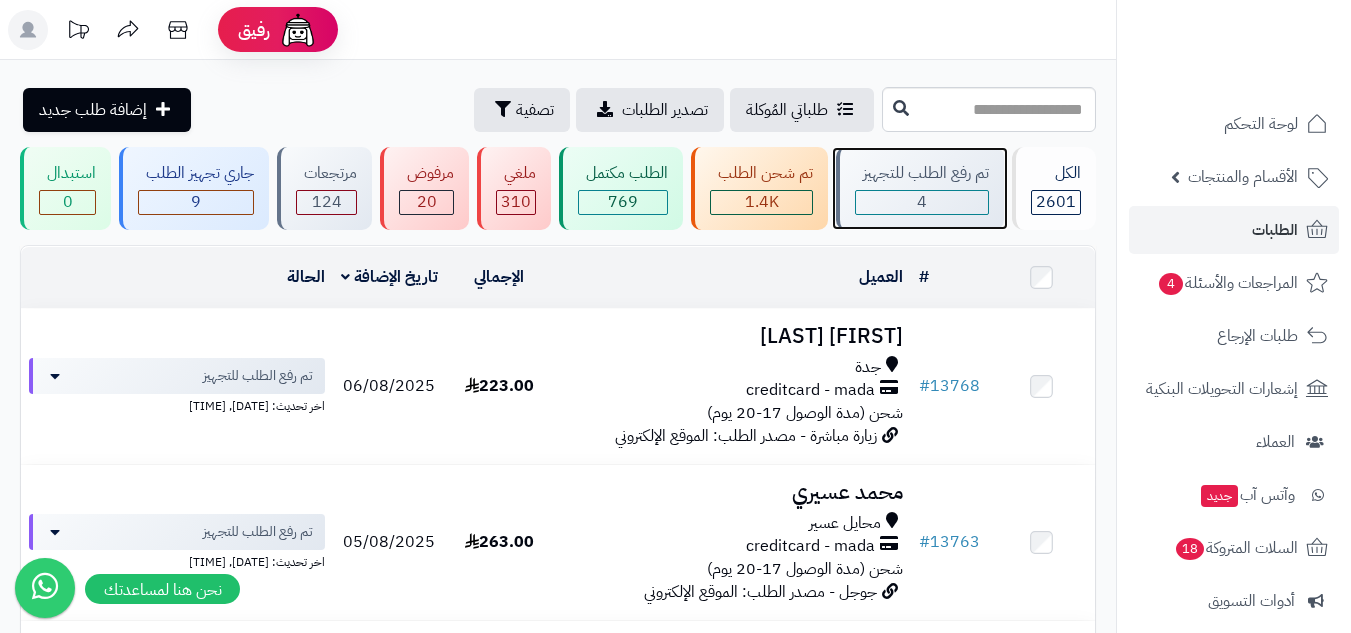 click on "4" at bounding box center [922, 202] 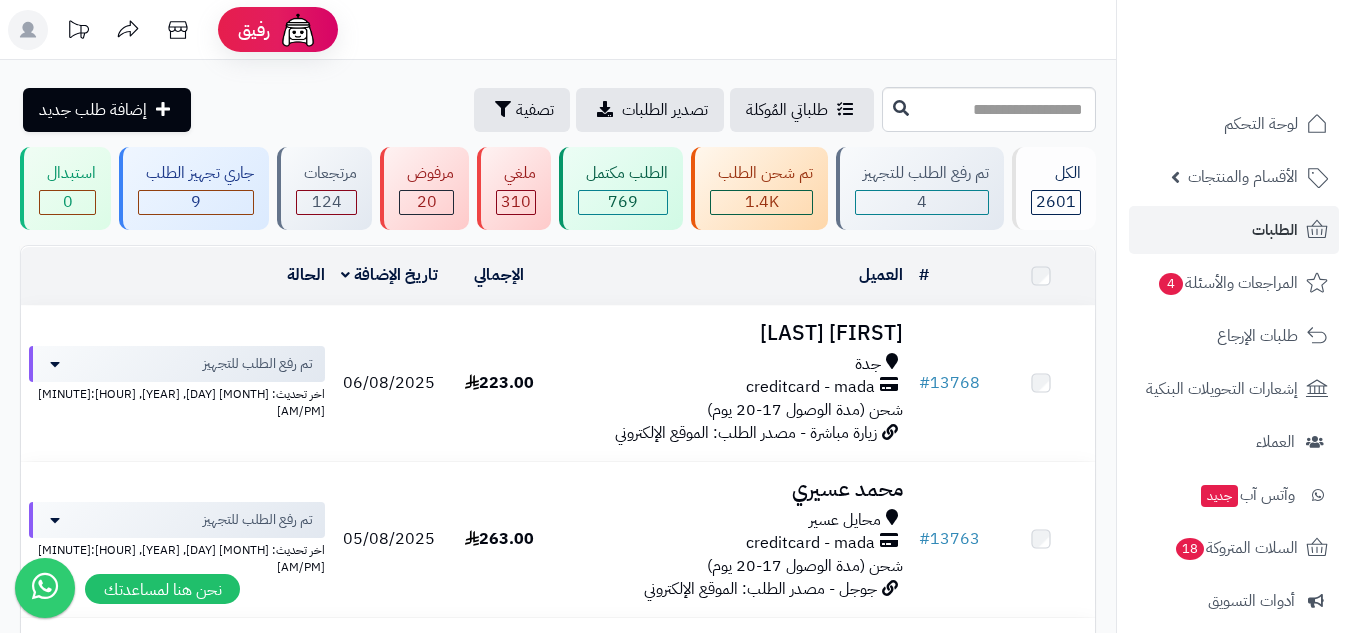 scroll, scrollTop: 0, scrollLeft: 0, axis: both 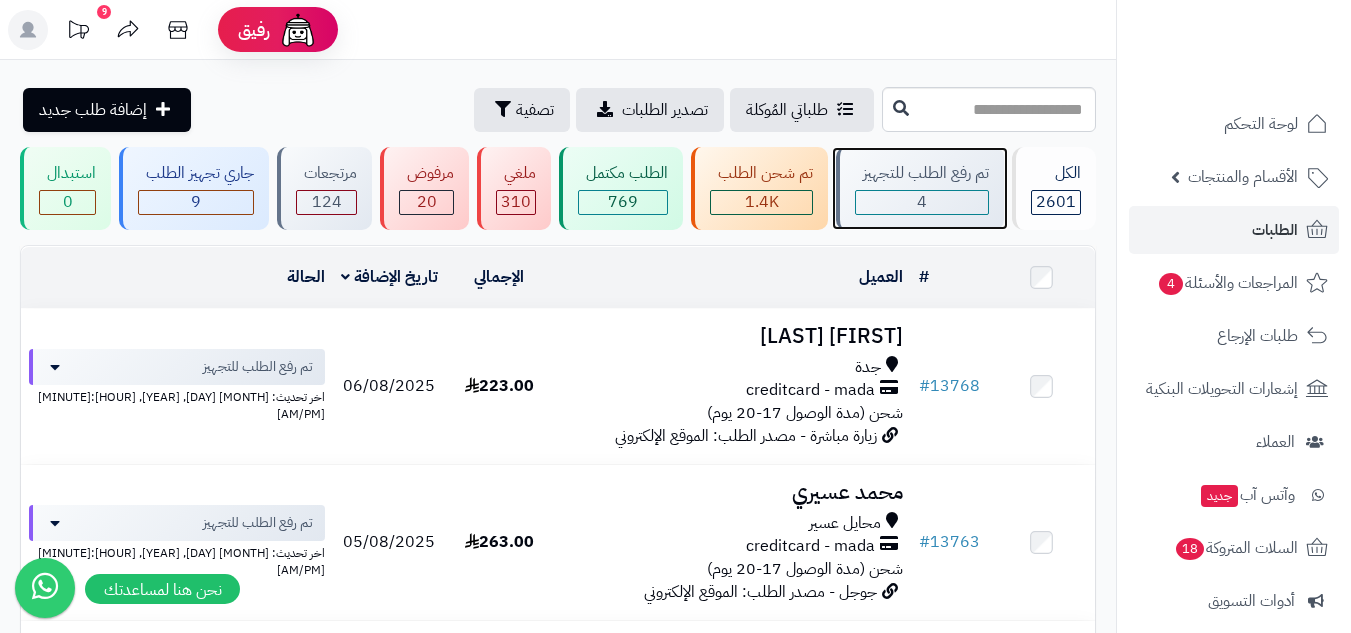 click on "4" at bounding box center [922, 202] 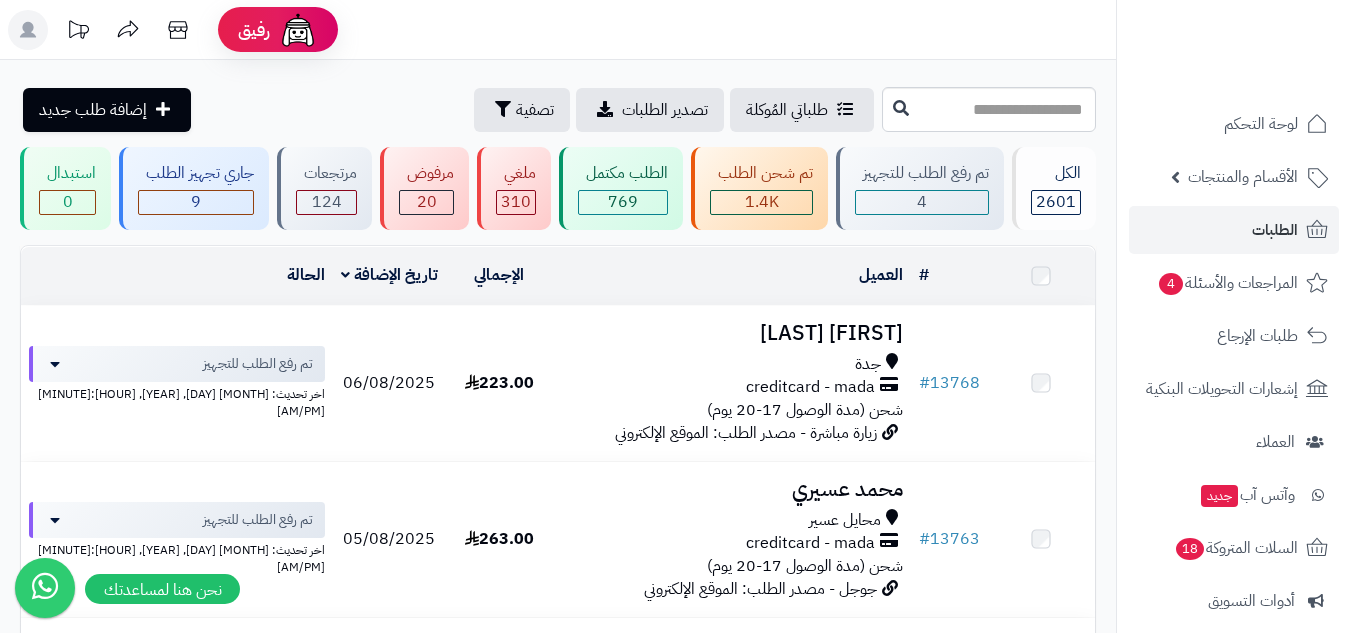 scroll, scrollTop: 0, scrollLeft: 0, axis: both 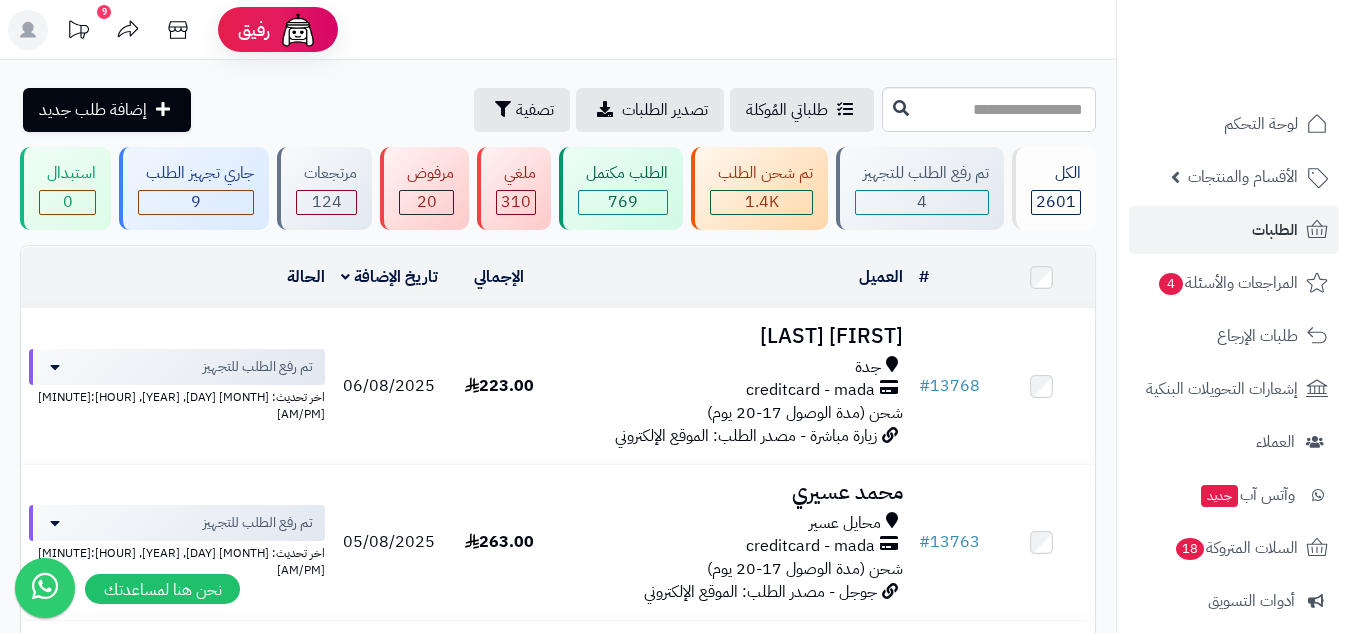 click on "رفيق !
9   الطلبات معالجة مكتمل إرجاع المنتجات العملاء المتواجدون الان 19078 عملاء منتظرين موافقة التسجيل المنتجات غير متوفر
إدارة  المتجر الإدارة برجاء تجديد الاشتراك
الباقة المتقدمة
تسجيل الخروج" at bounding box center [675, 30] 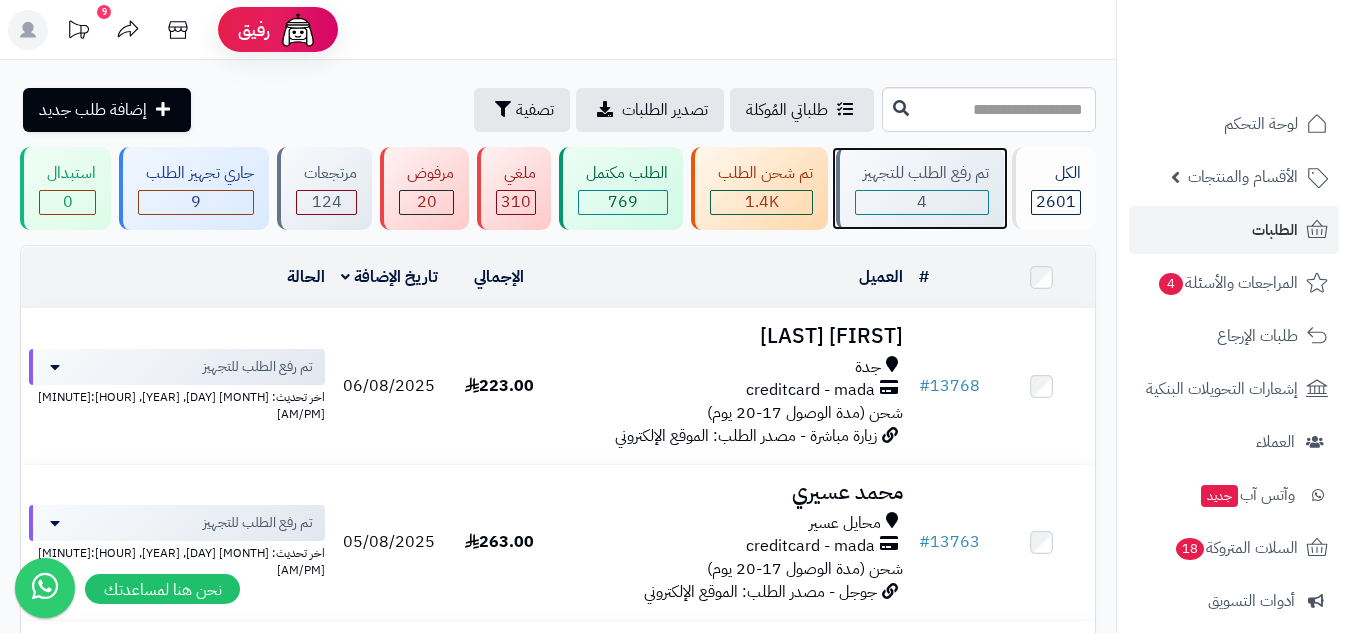 click on "4" at bounding box center (922, 202) 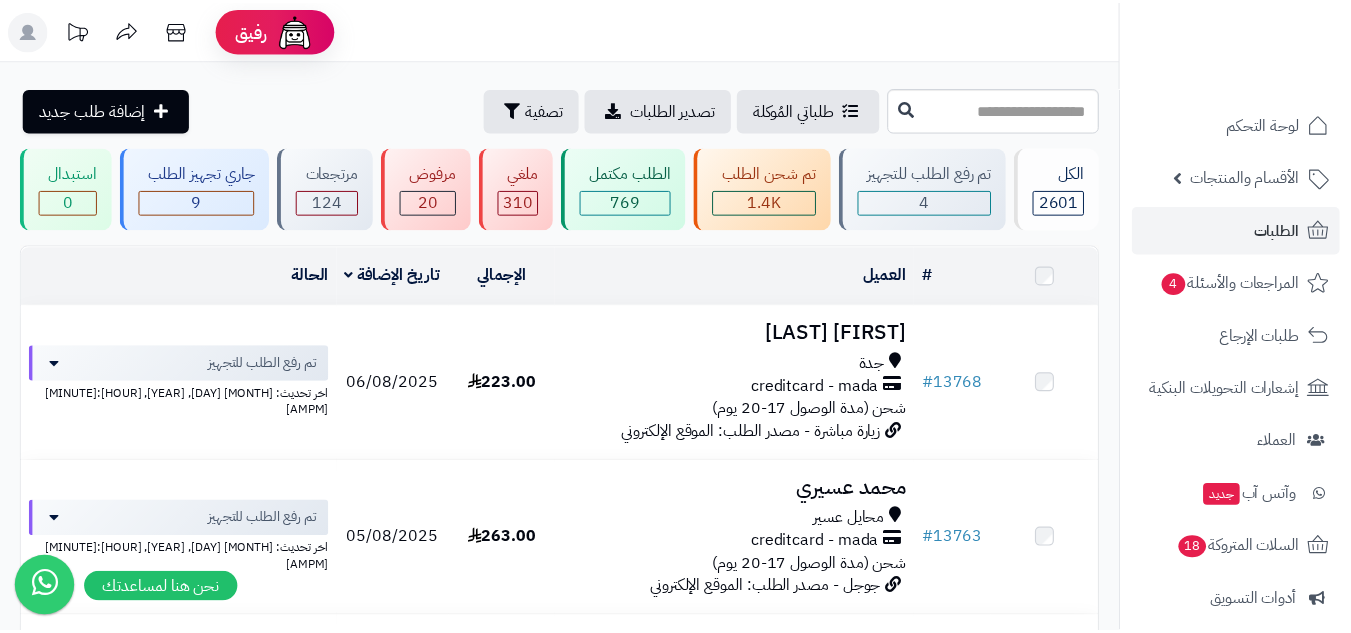 scroll, scrollTop: 0, scrollLeft: 0, axis: both 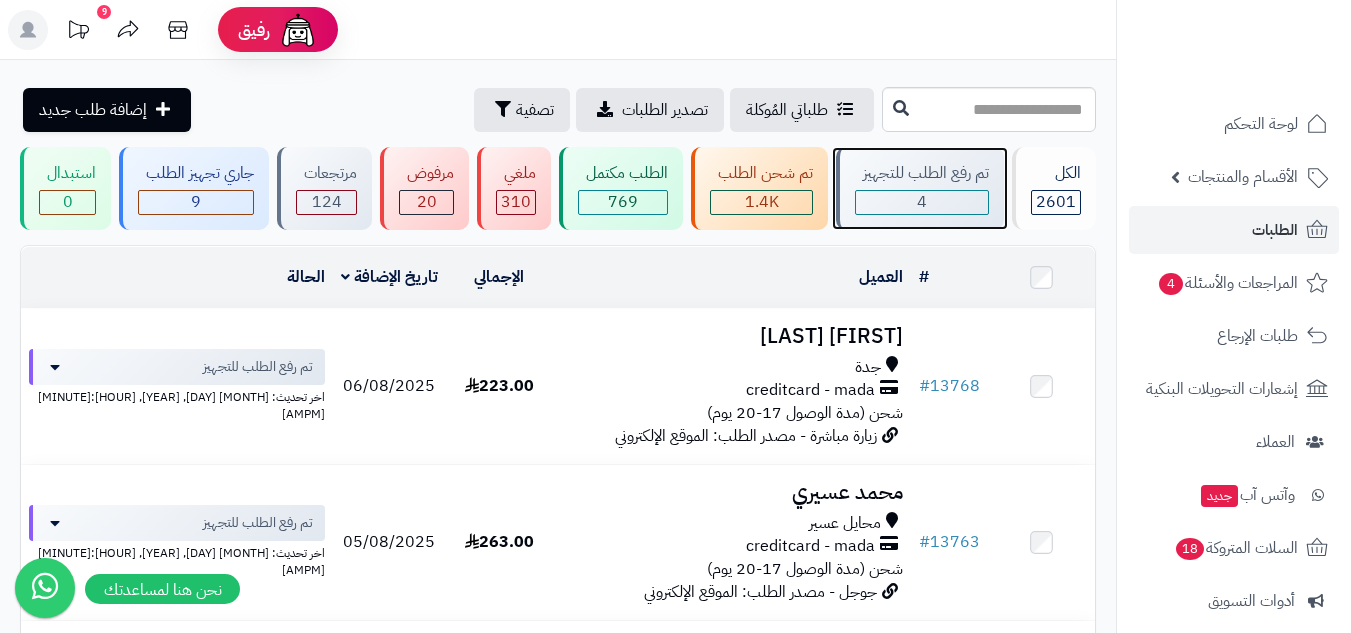 click on "4" at bounding box center [922, 202] 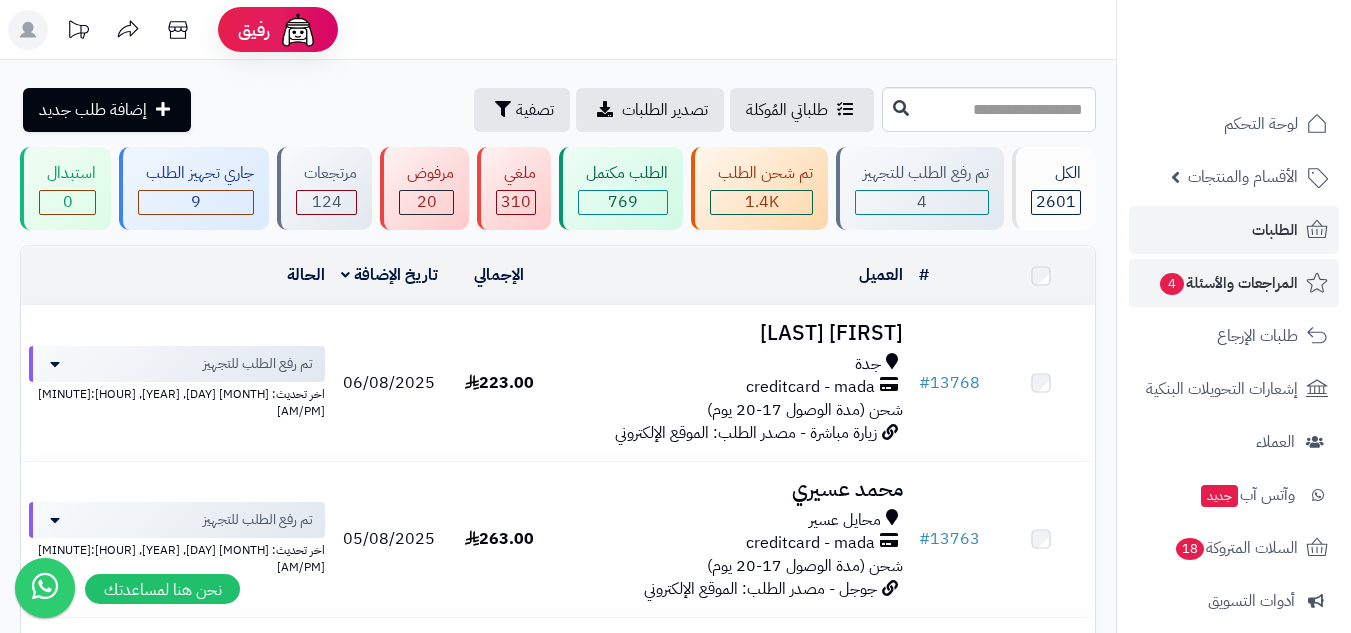 scroll, scrollTop: 0, scrollLeft: 0, axis: both 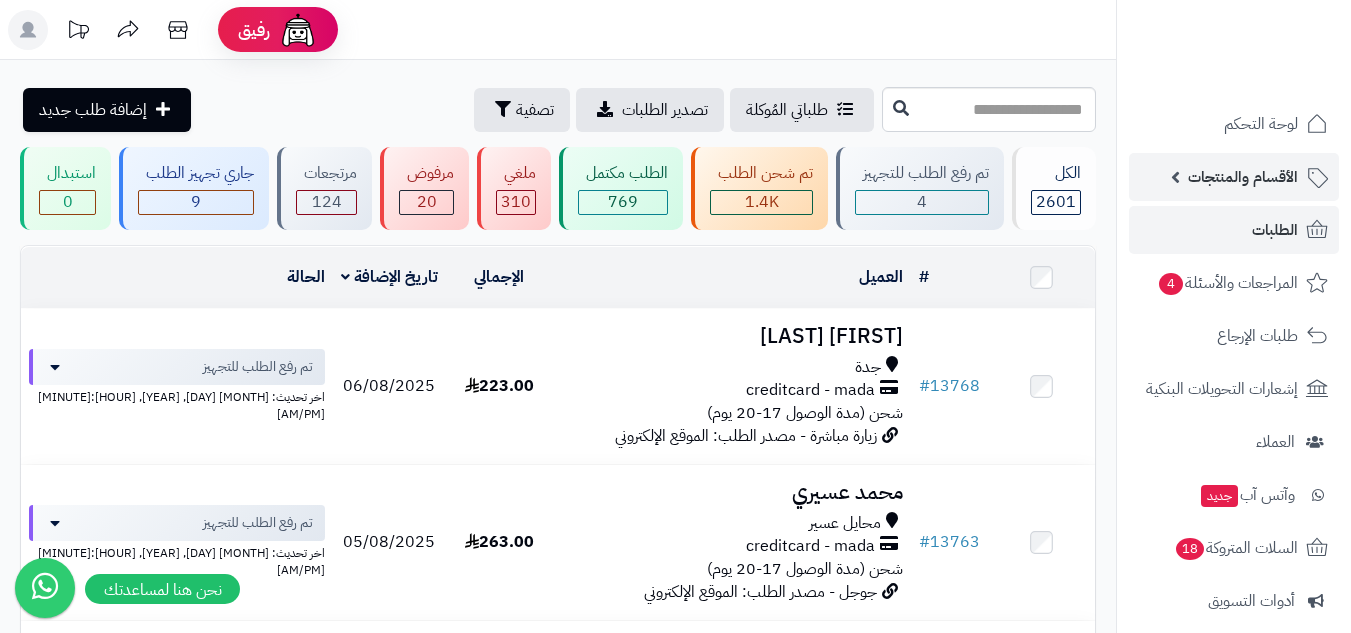 click on "الأقسام والمنتجات" at bounding box center [1243, 177] 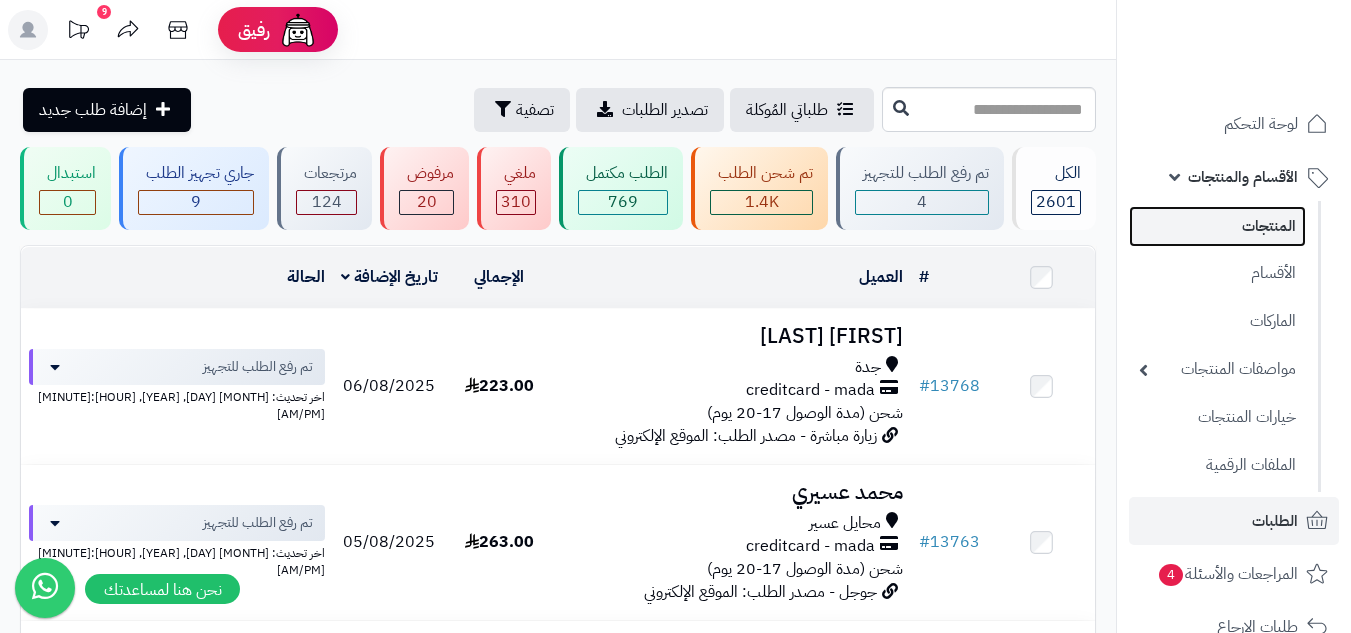 click on "المنتجات" at bounding box center [1217, 226] 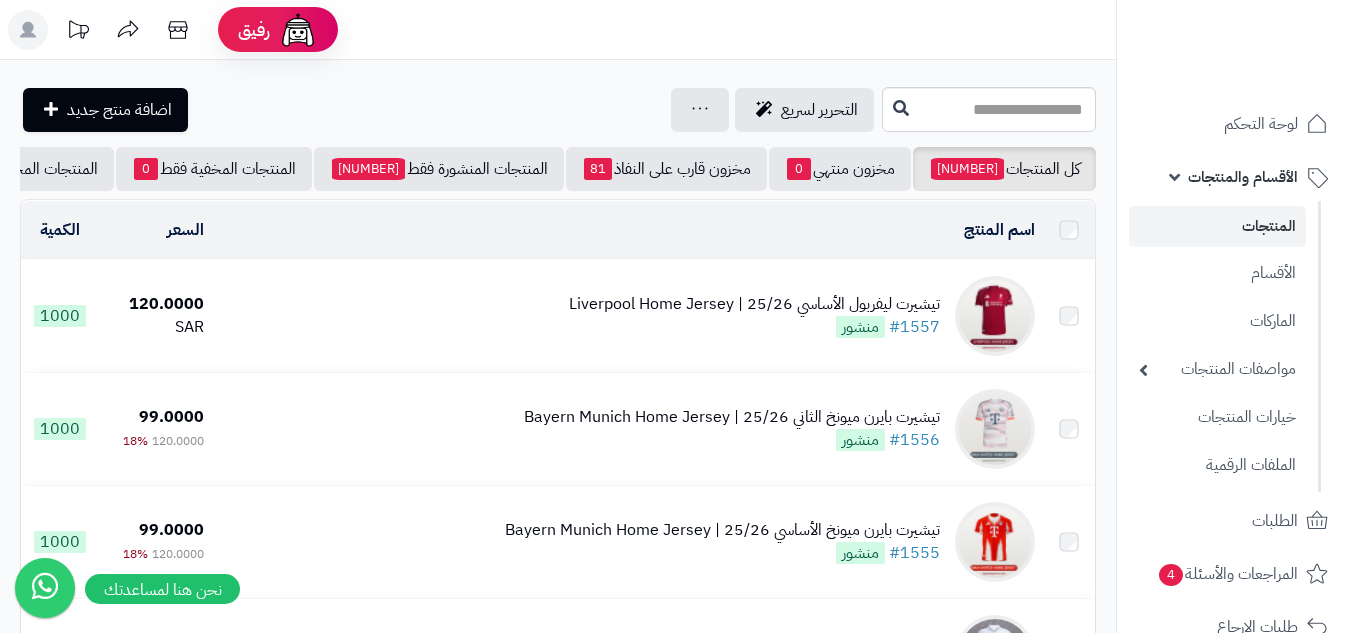 scroll, scrollTop: 0, scrollLeft: 0, axis: both 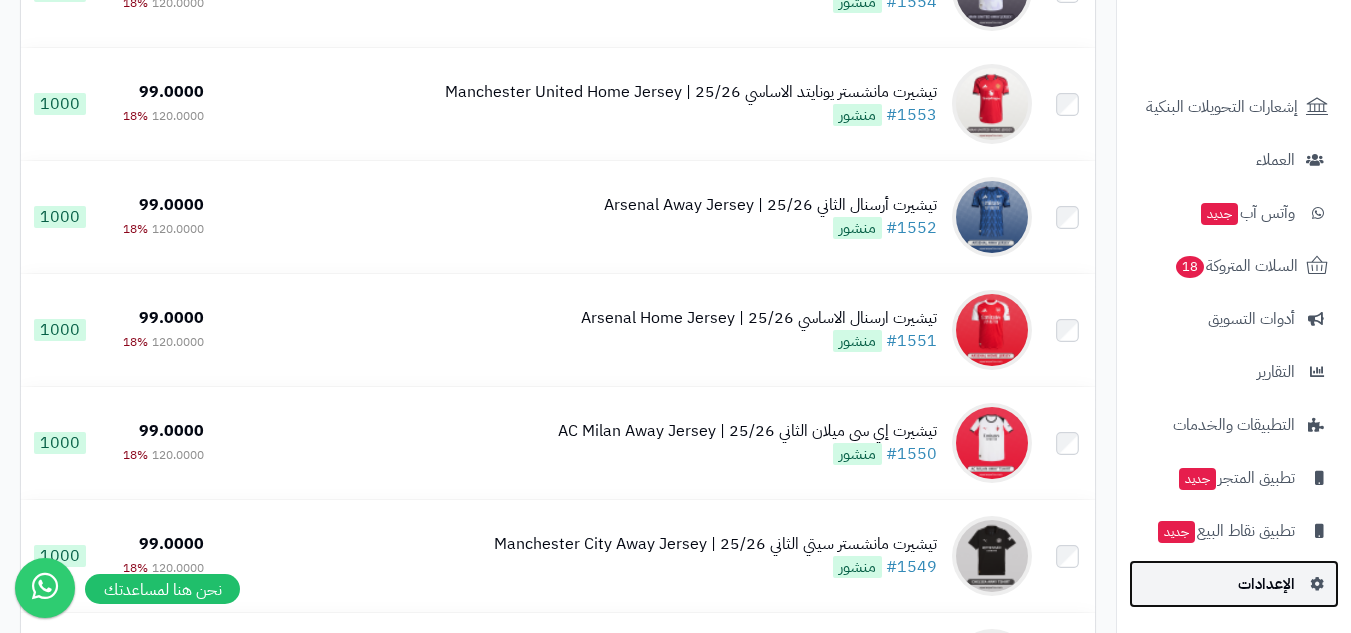 click on "الإعدادات" at bounding box center (1266, 584) 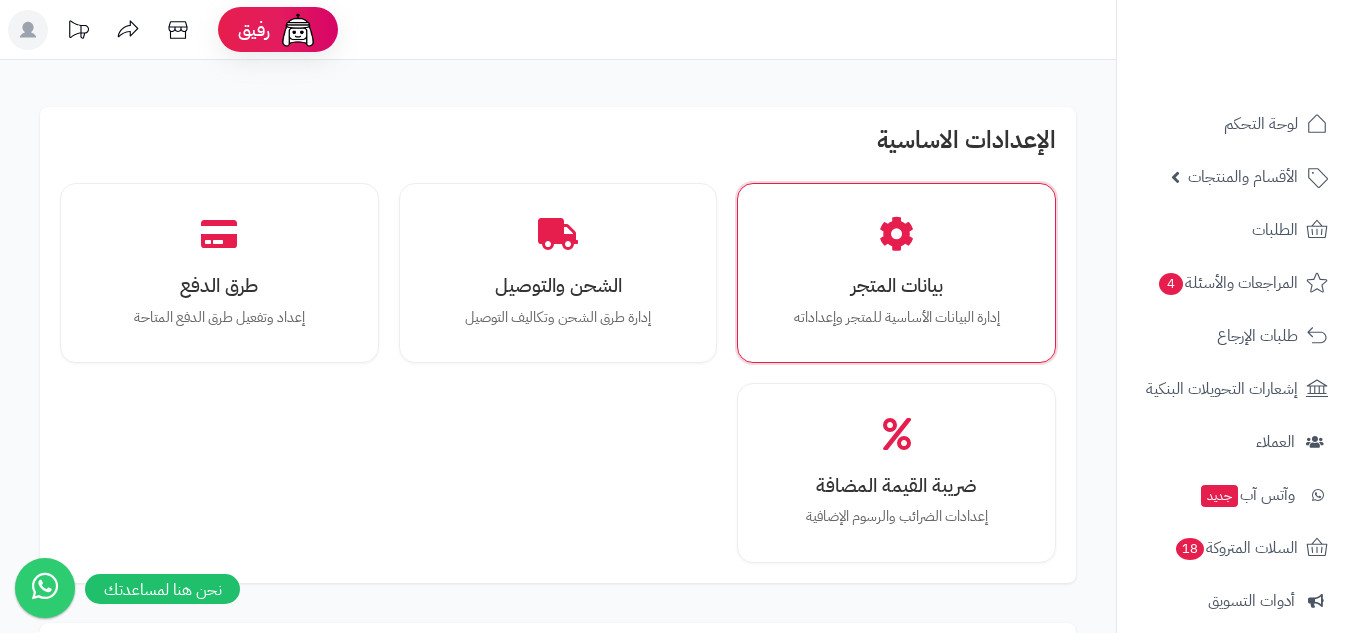 scroll, scrollTop: 0, scrollLeft: 0, axis: both 